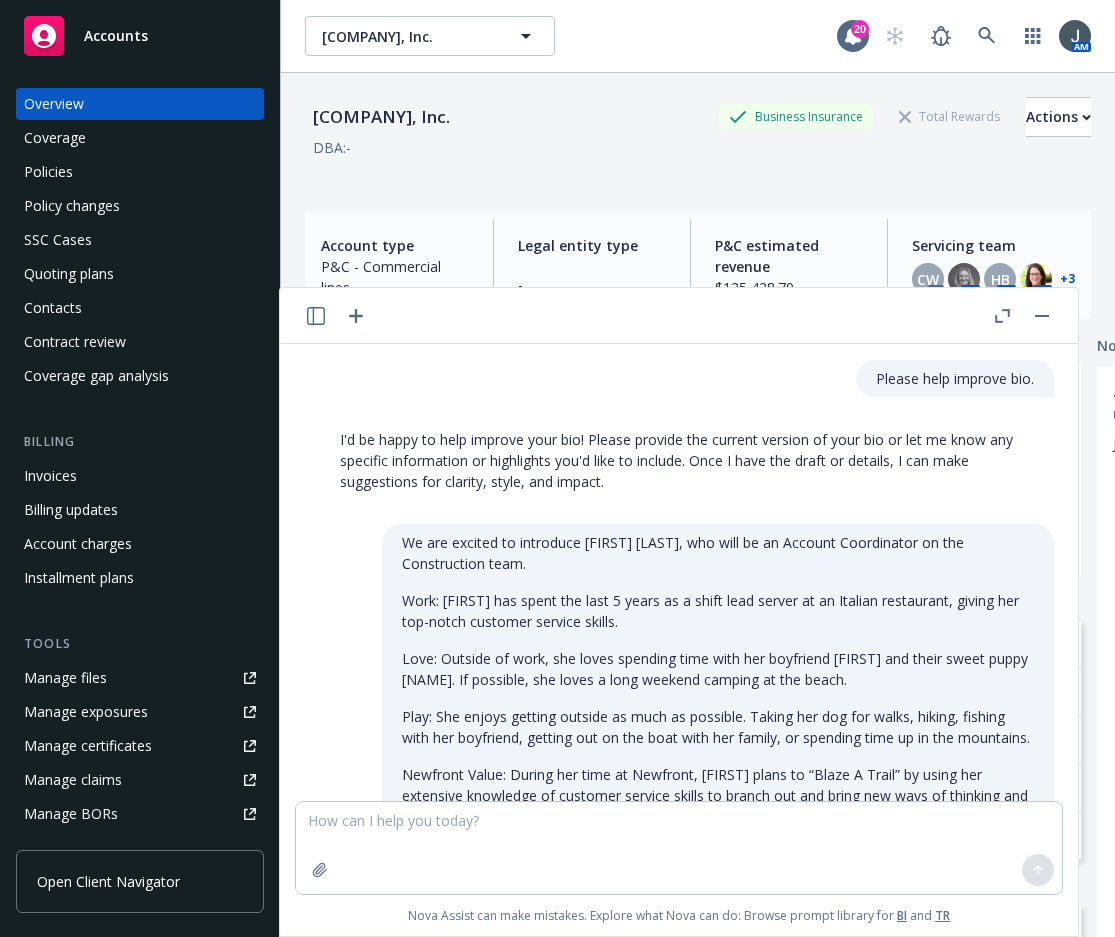 scroll, scrollTop: 0, scrollLeft: 0, axis: both 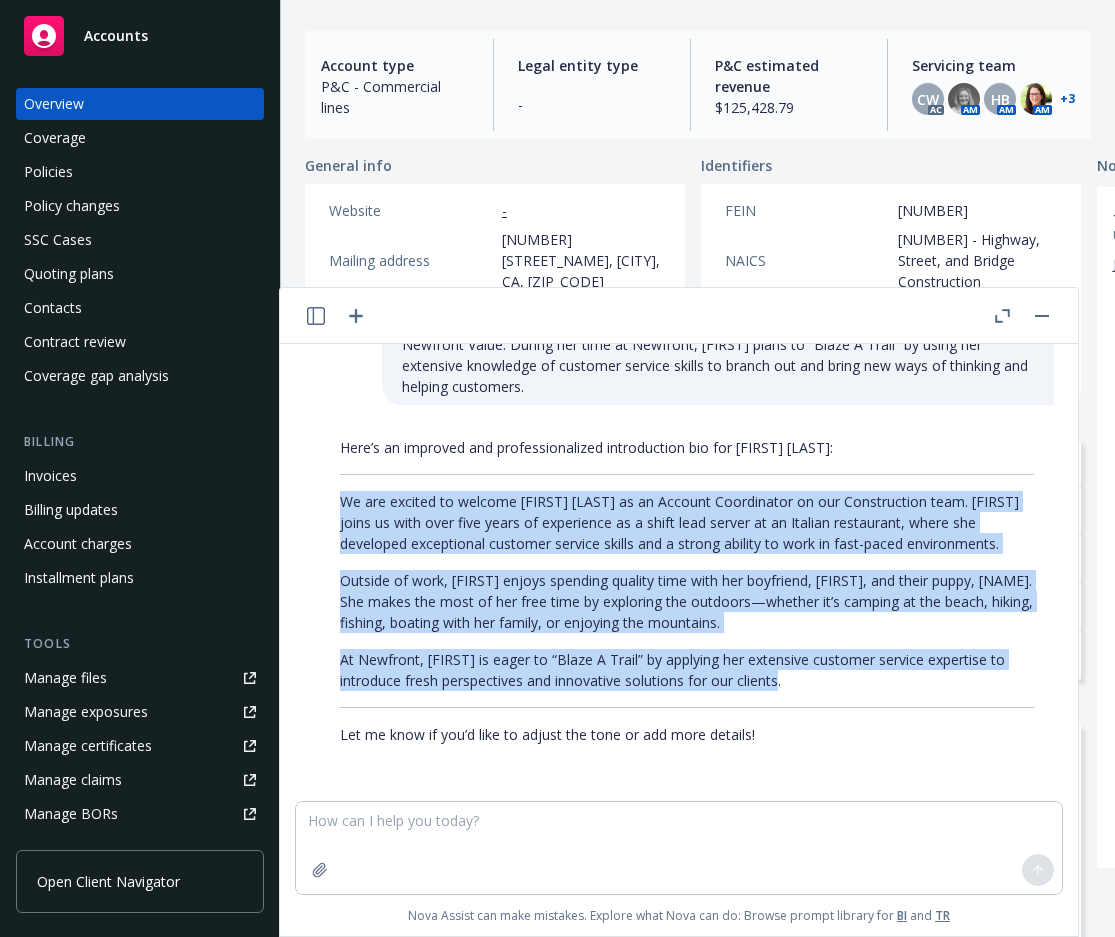 click on "Accounts" at bounding box center (116, 36) 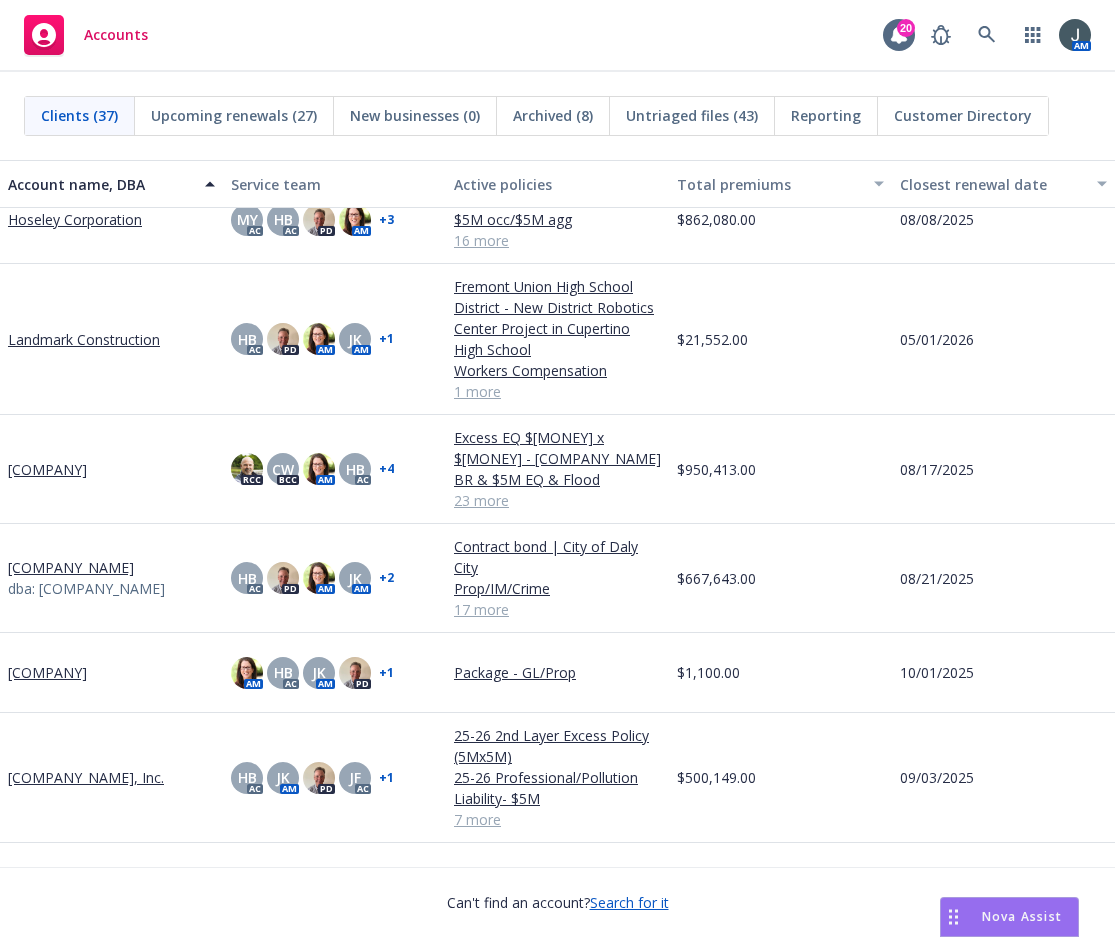 scroll, scrollTop: 933, scrollLeft: 0, axis: vertical 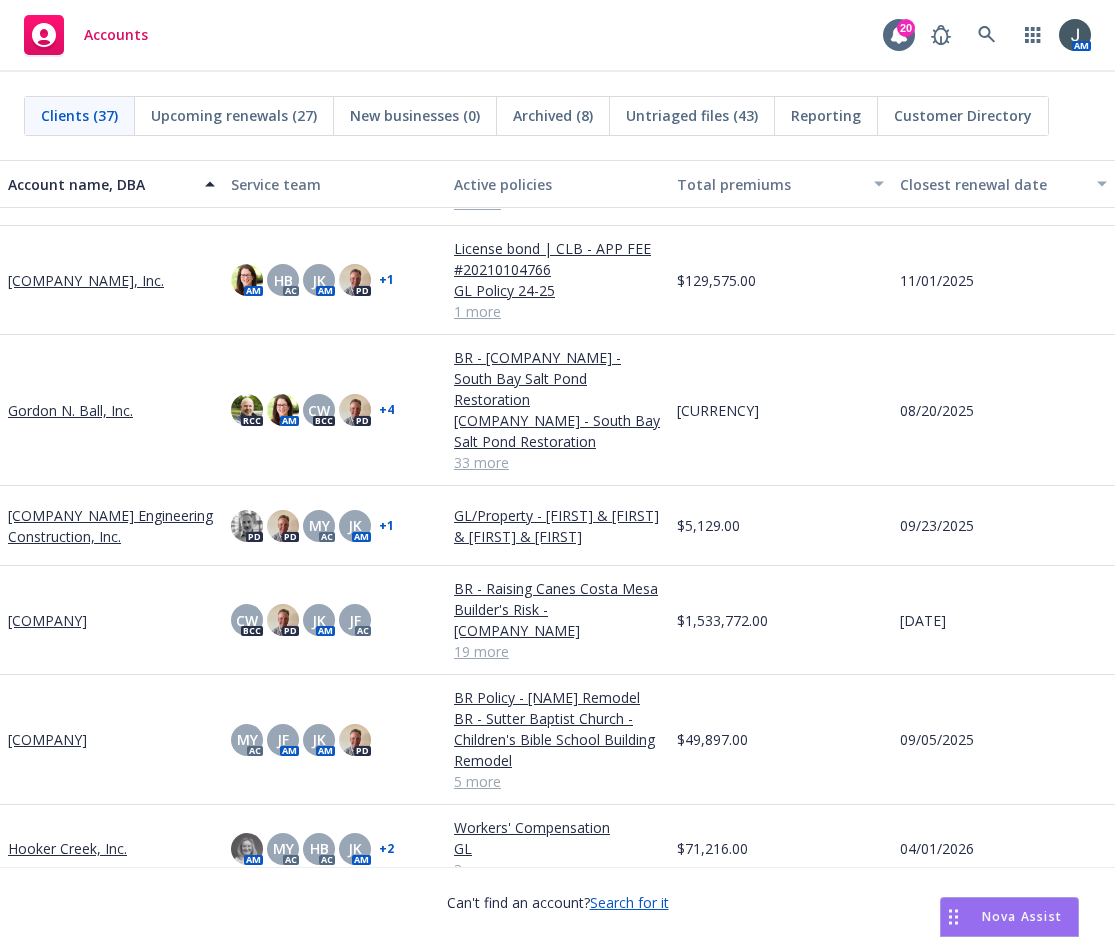 click on "Gordon N. Ball, Inc." at bounding box center [70, 410] 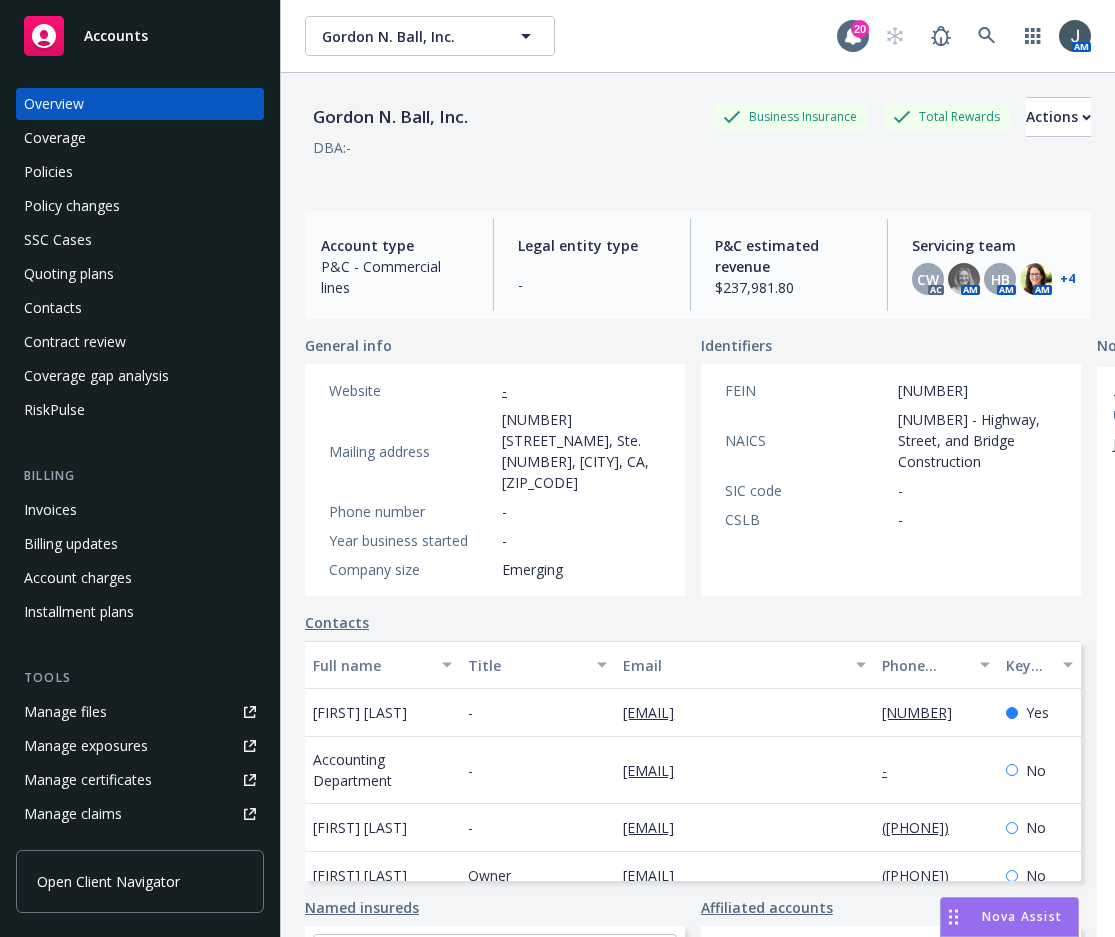 click on "Policies" at bounding box center [140, 172] 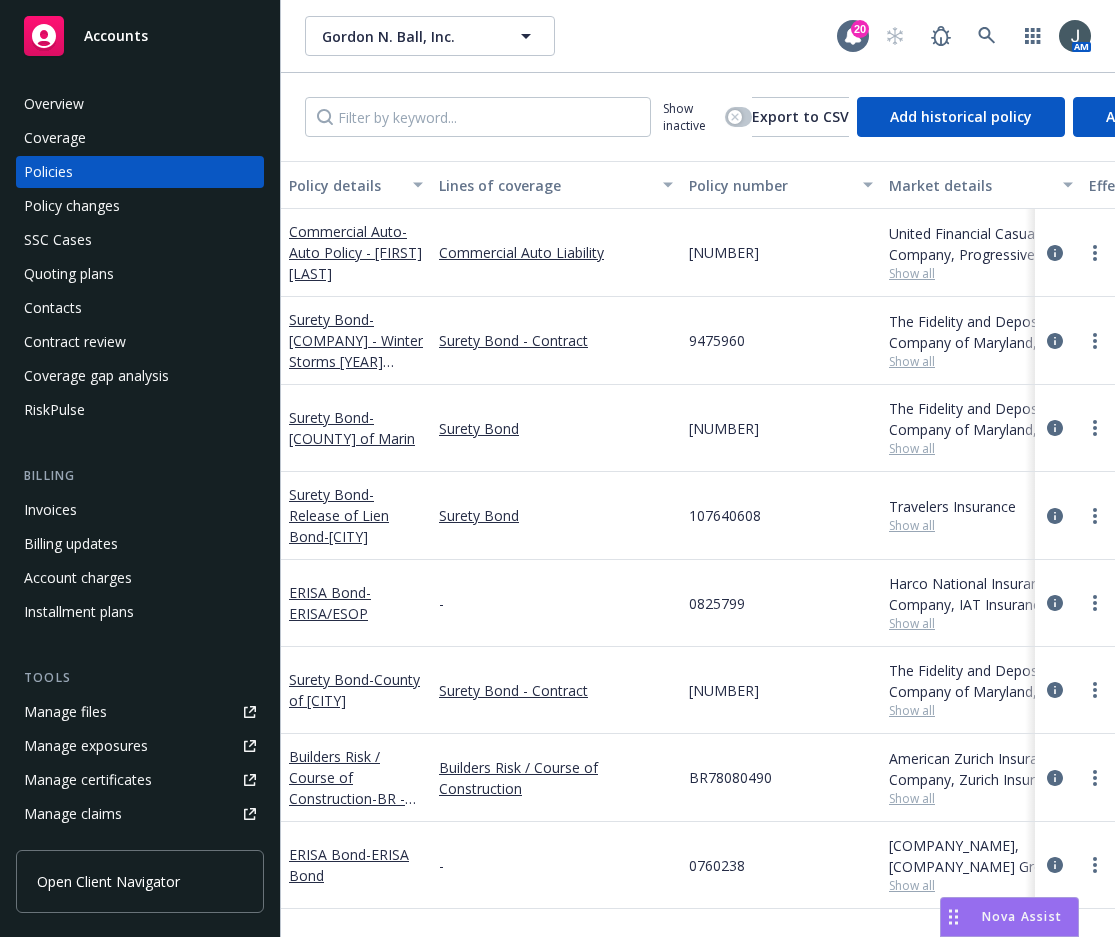 click on "Invoices" at bounding box center (50, 510) 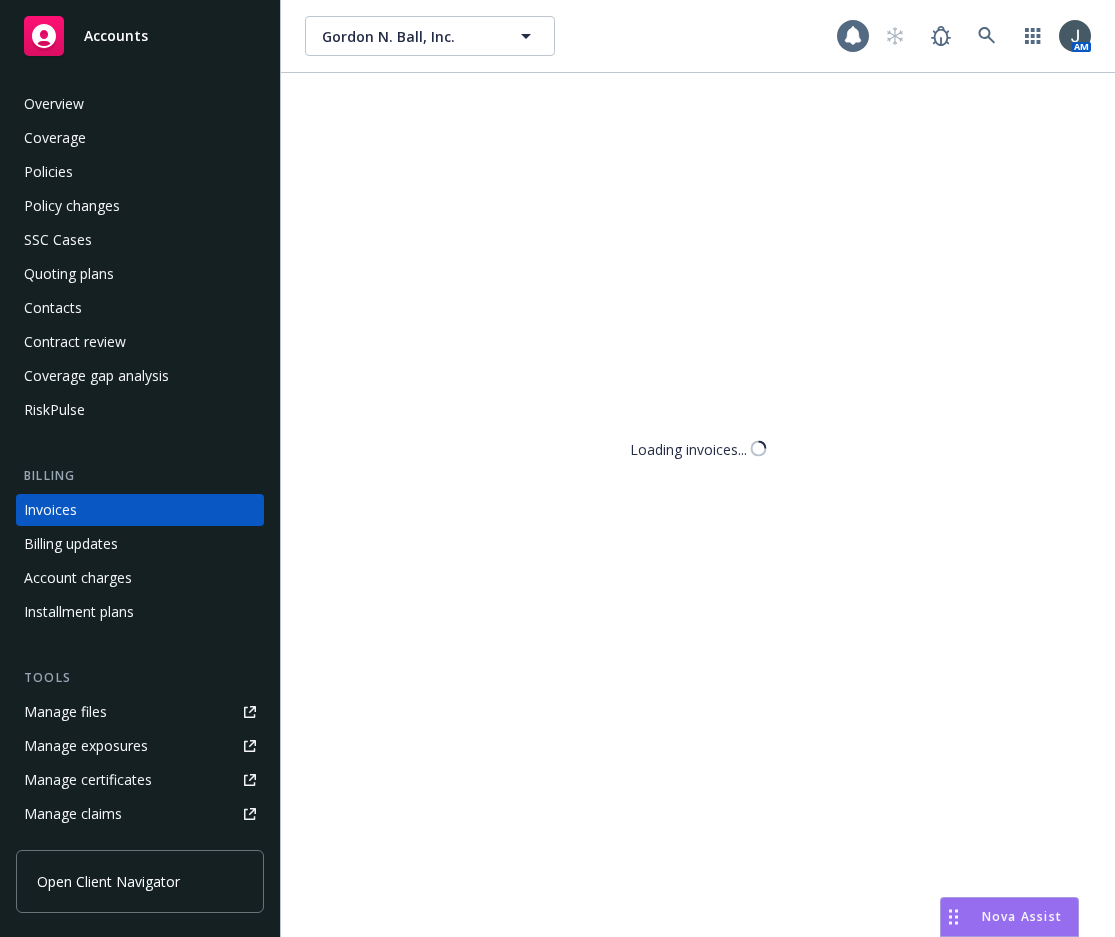 scroll, scrollTop: 10, scrollLeft: 0, axis: vertical 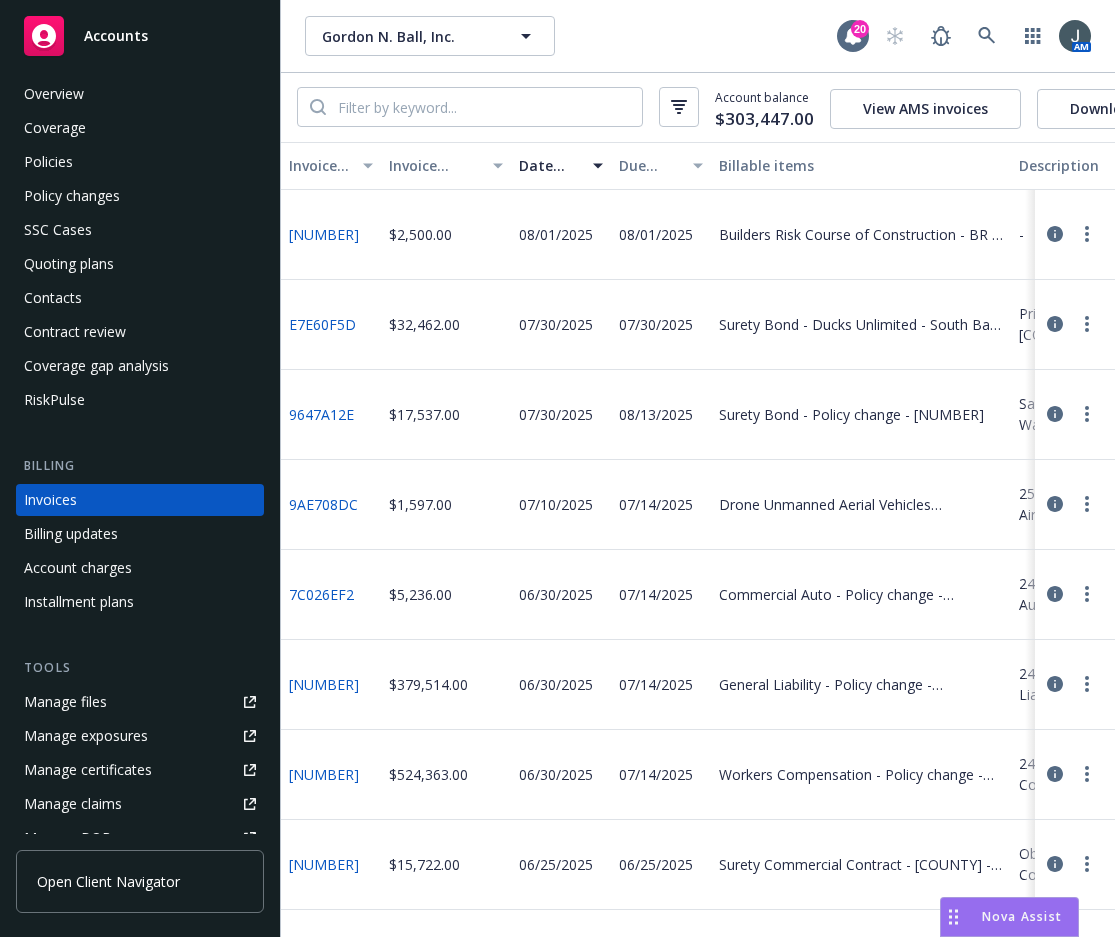 click at bounding box center [1087, 504] 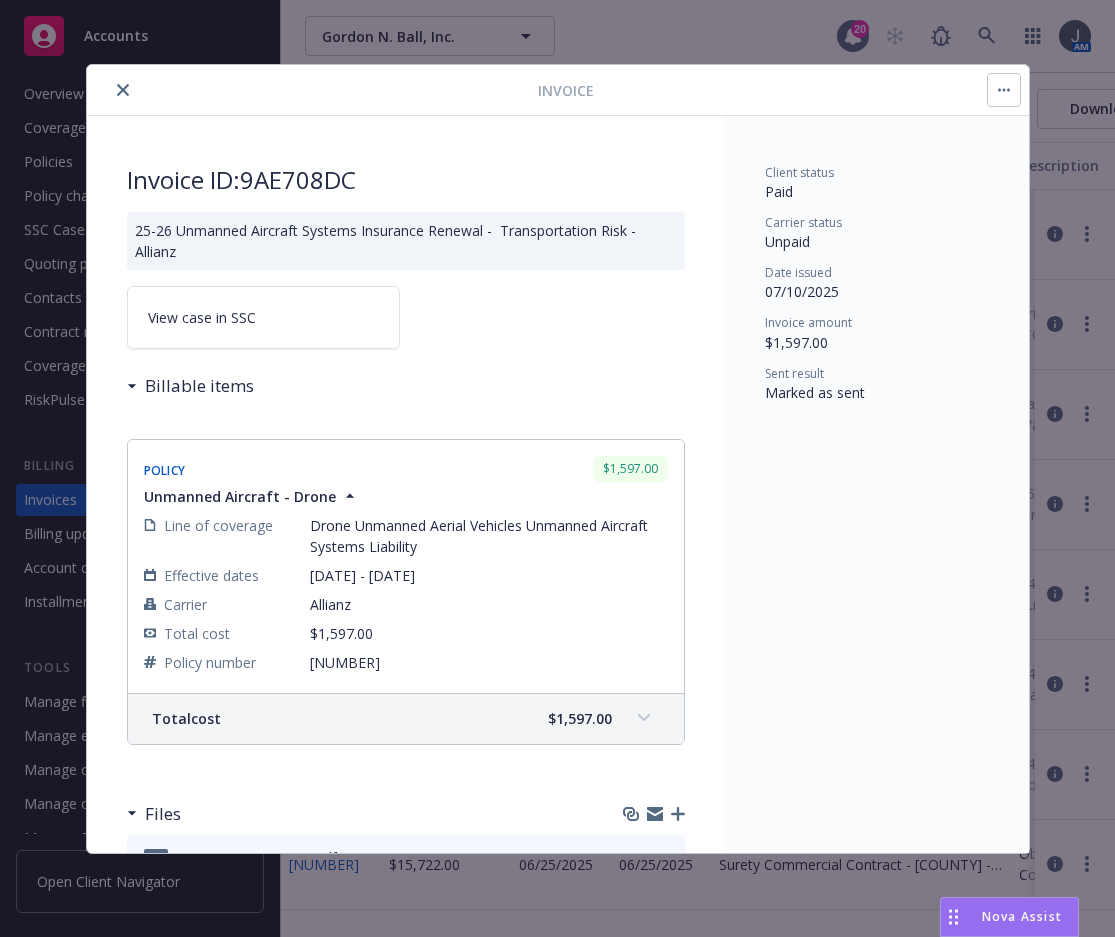 click on "View case in SSC" at bounding box center (263, 317) 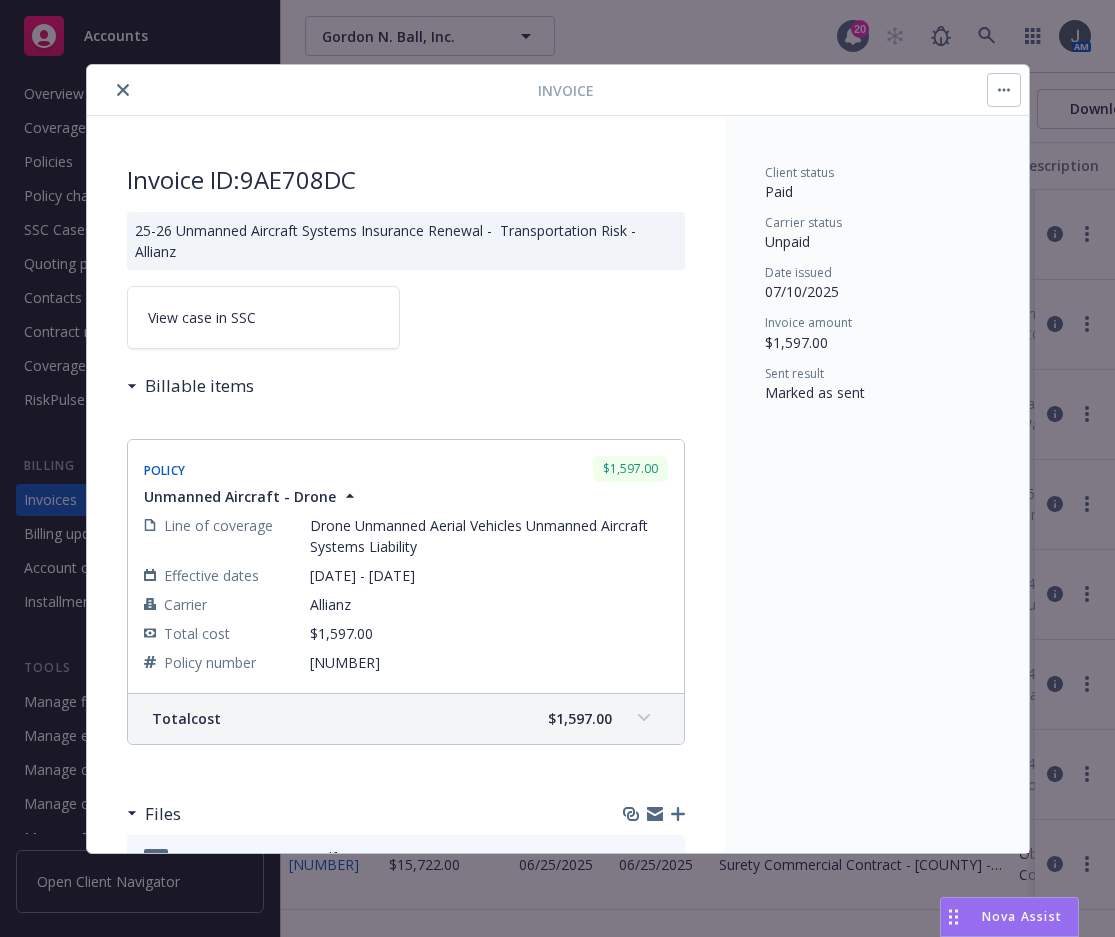 click at bounding box center (123, 90) 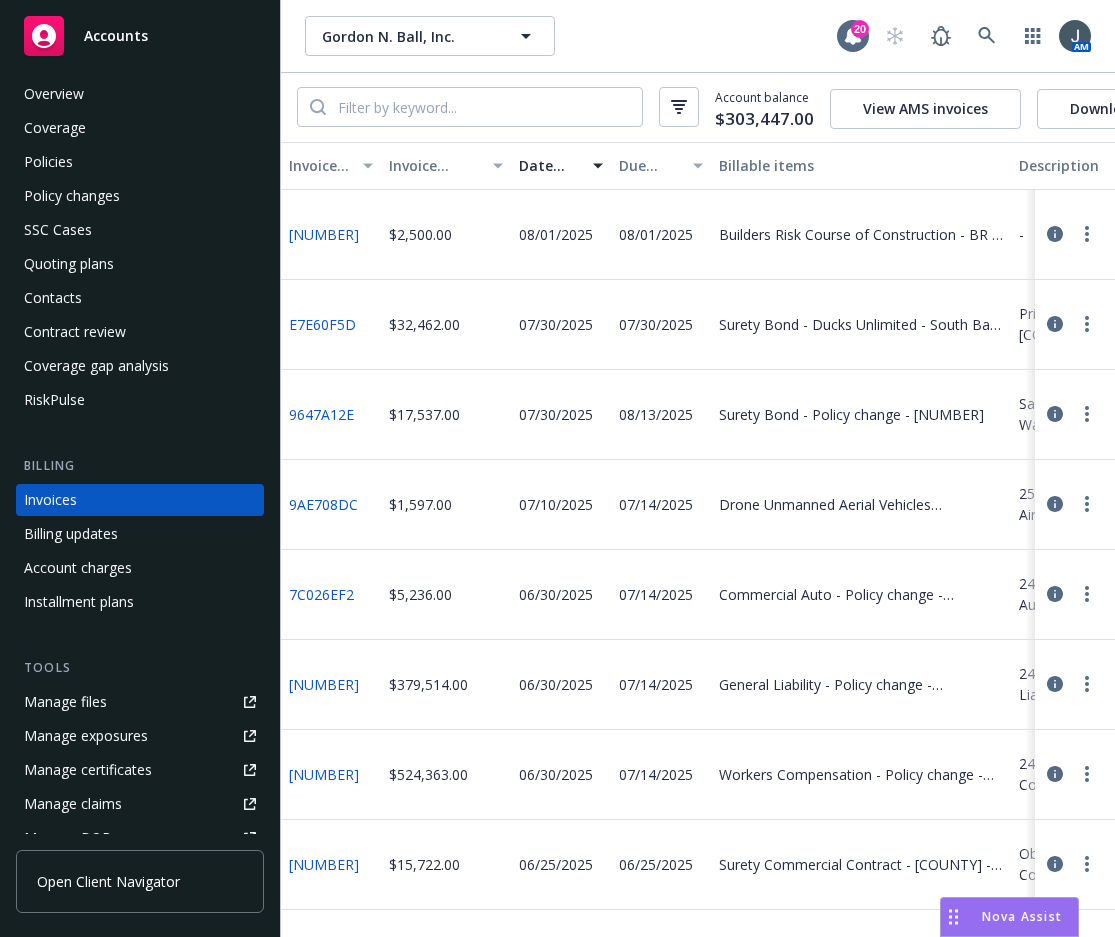 click on "Accounts" at bounding box center [116, 36] 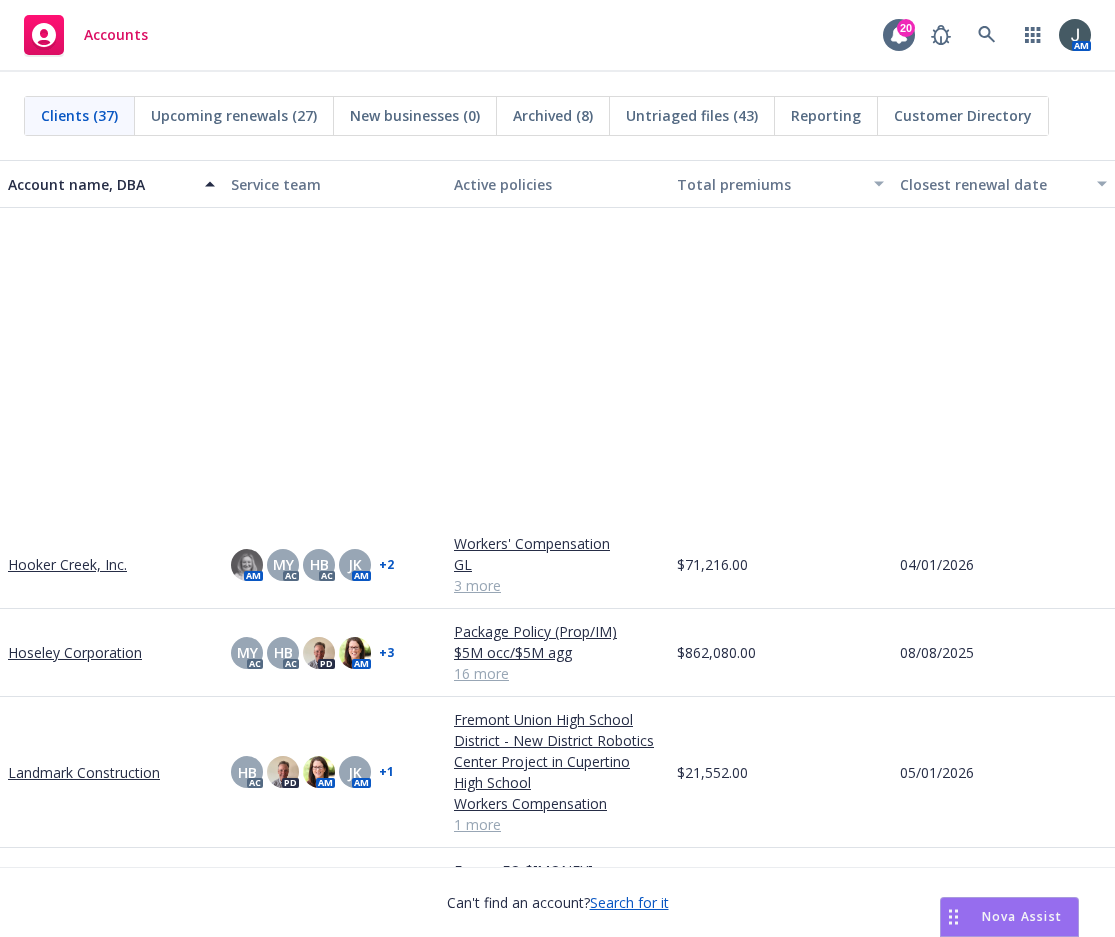 scroll, scrollTop: 933, scrollLeft: 0, axis: vertical 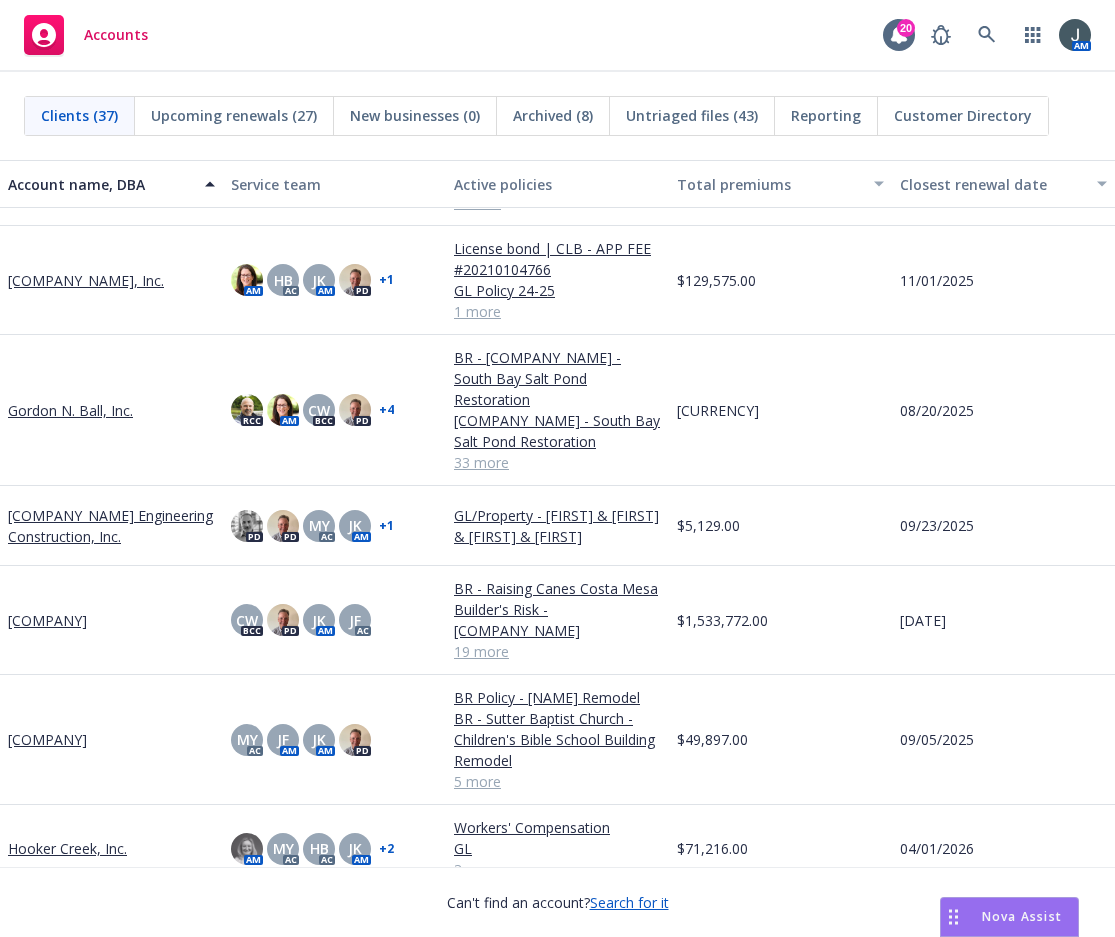 click on "[COMPANY]" at bounding box center (47, 620) 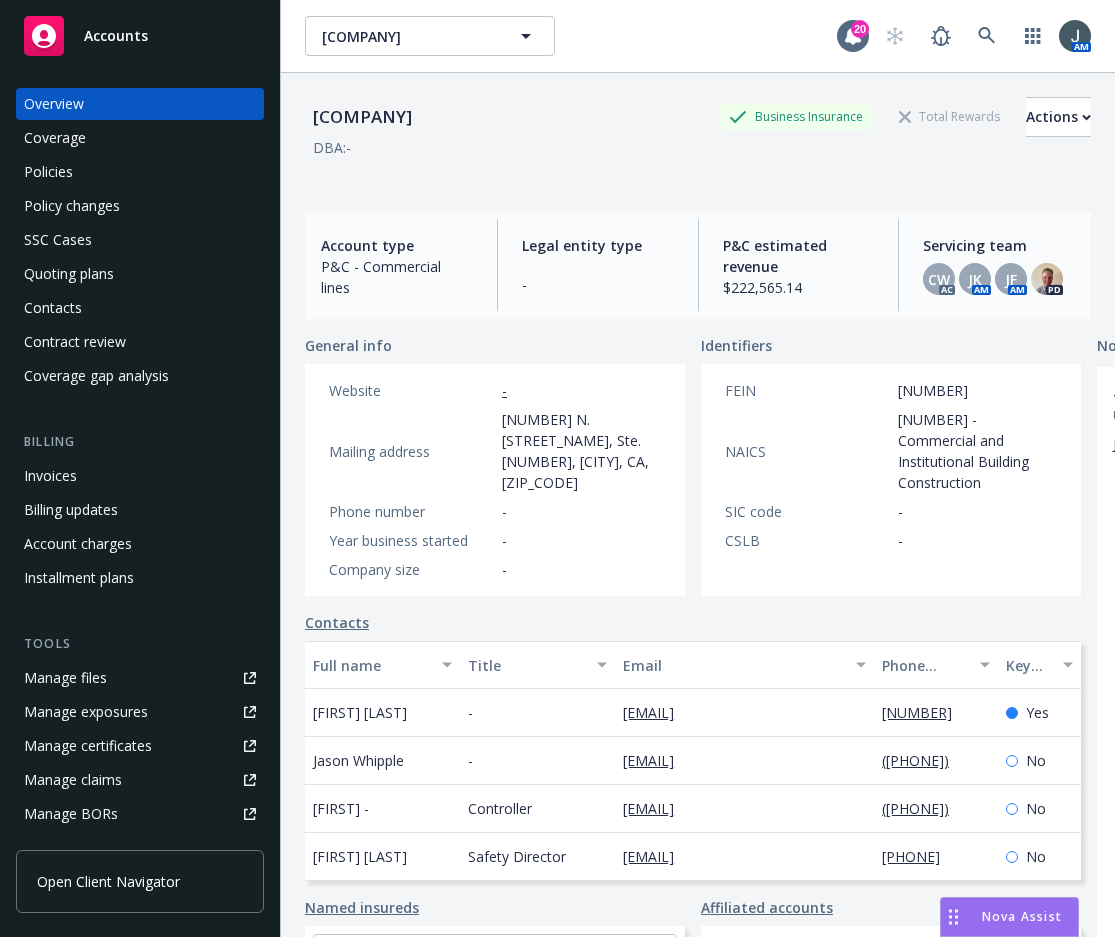 click on "Invoices" at bounding box center (140, 476) 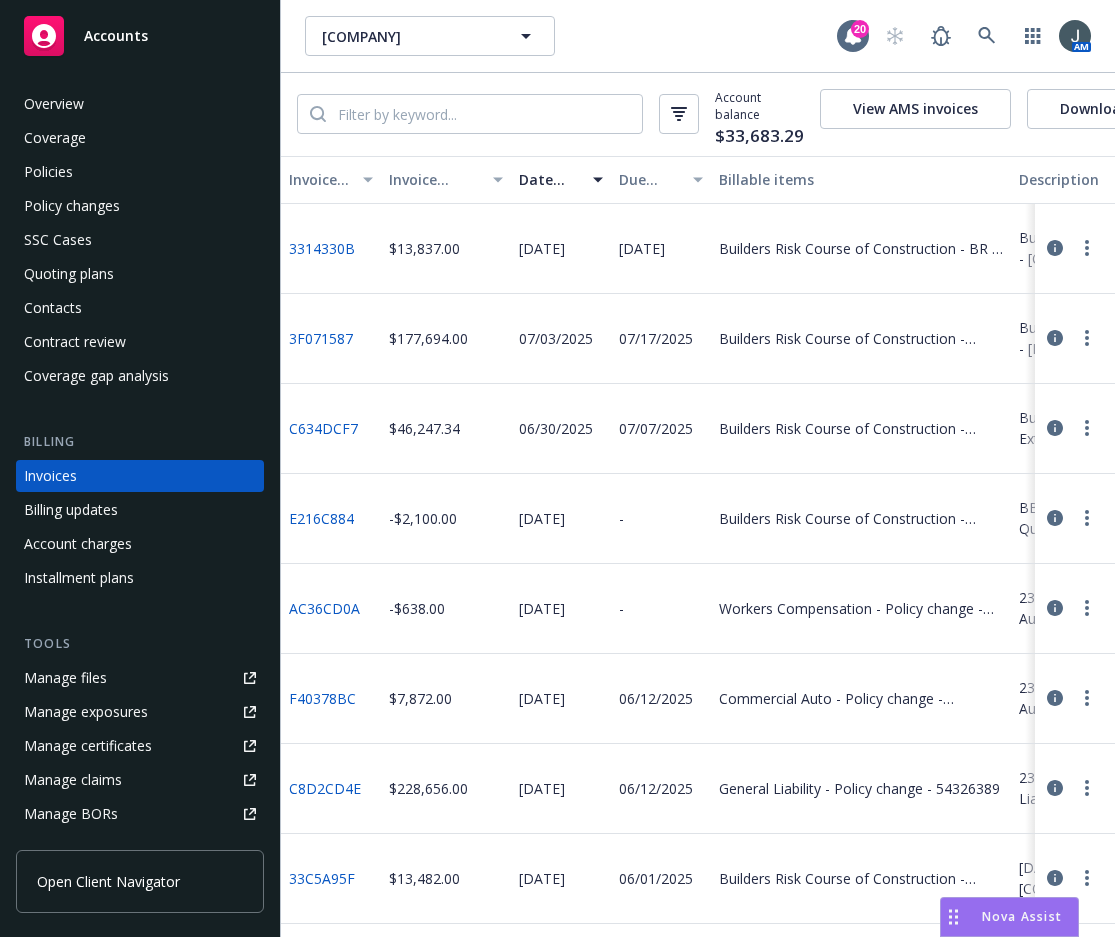 click 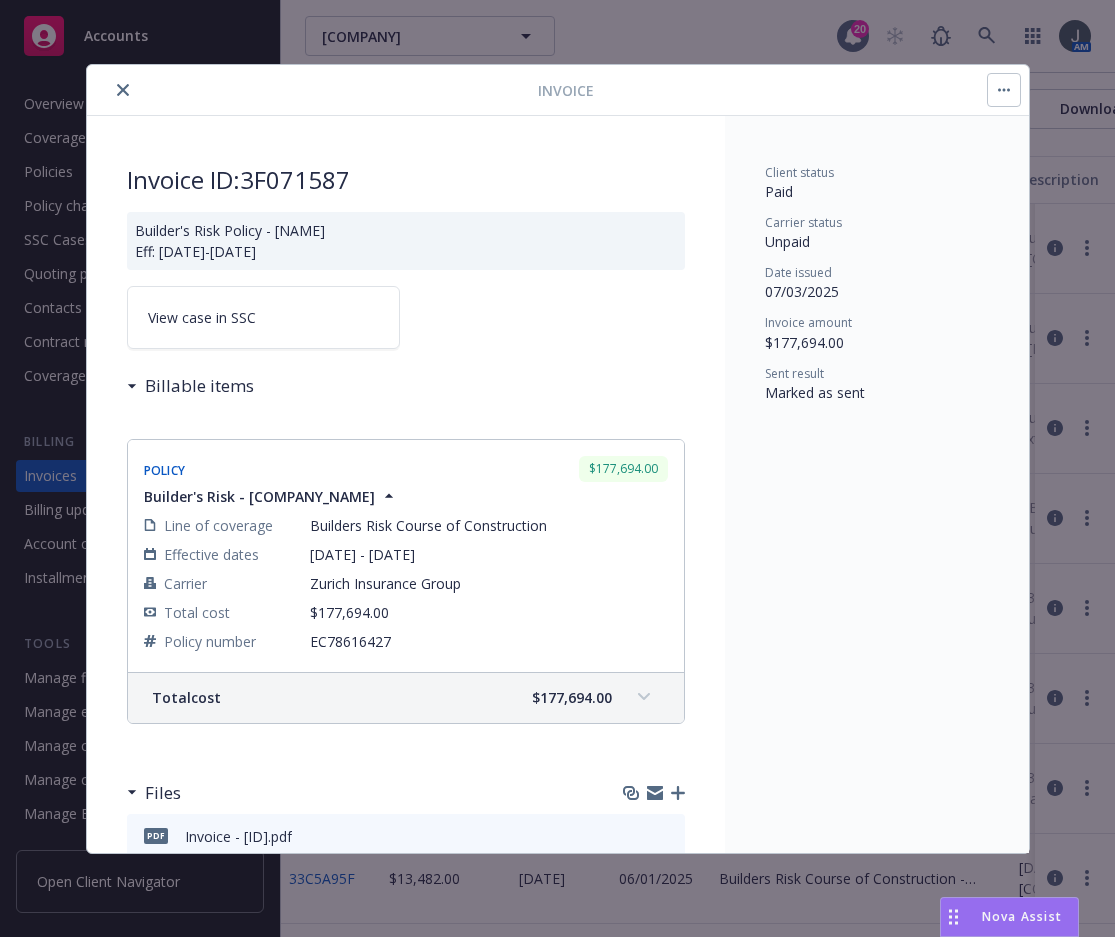 click on "View case in SSC" at bounding box center [263, 317] 